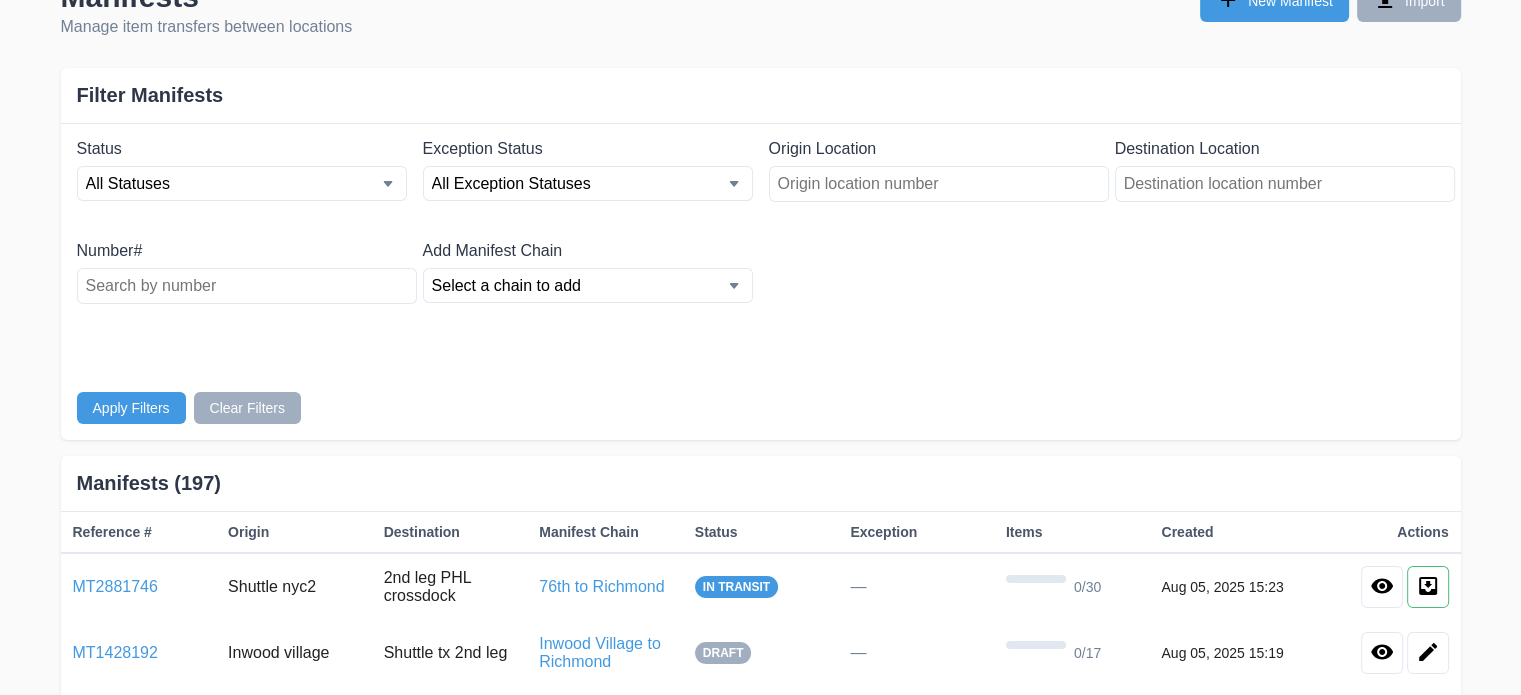 scroll, scrollTop: 0, scrollLeft: 0, axis: both 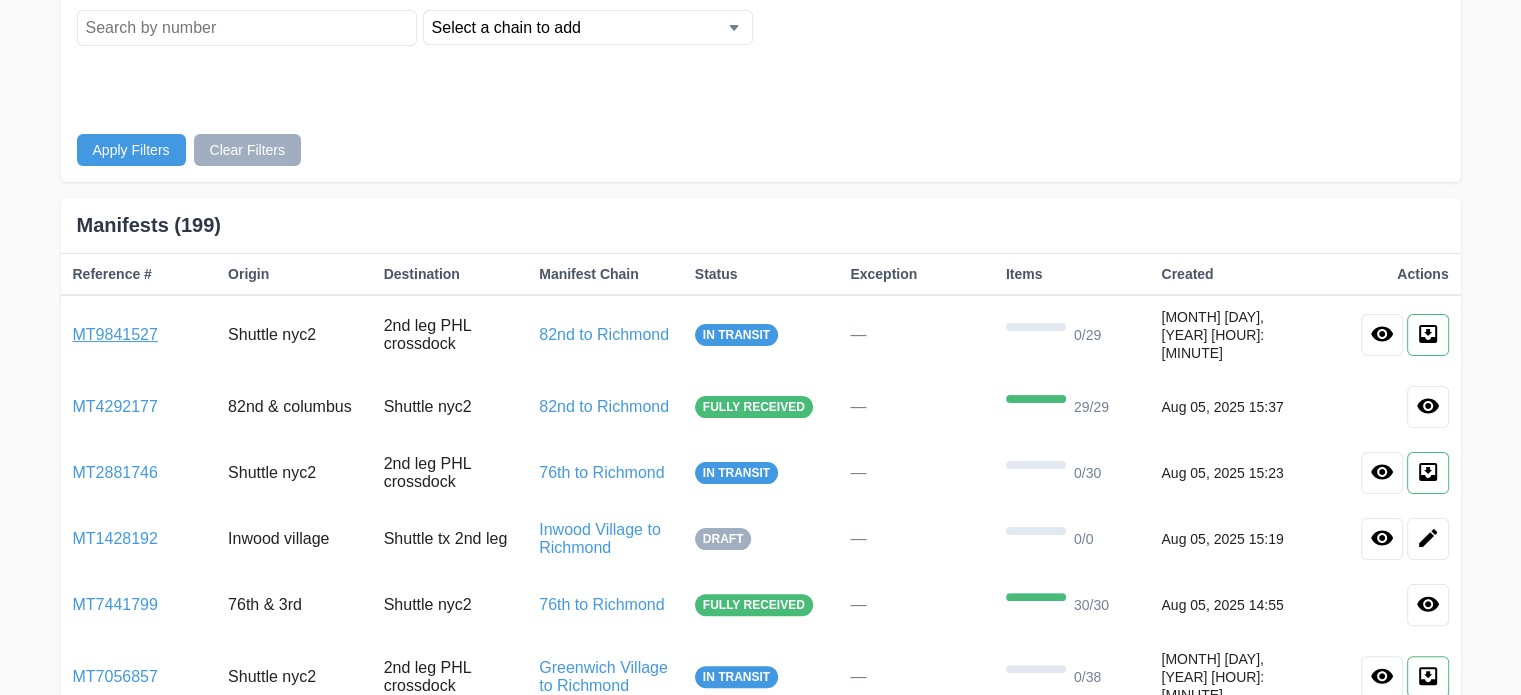 click on "MT9841527" at bounding box center (115, 334) 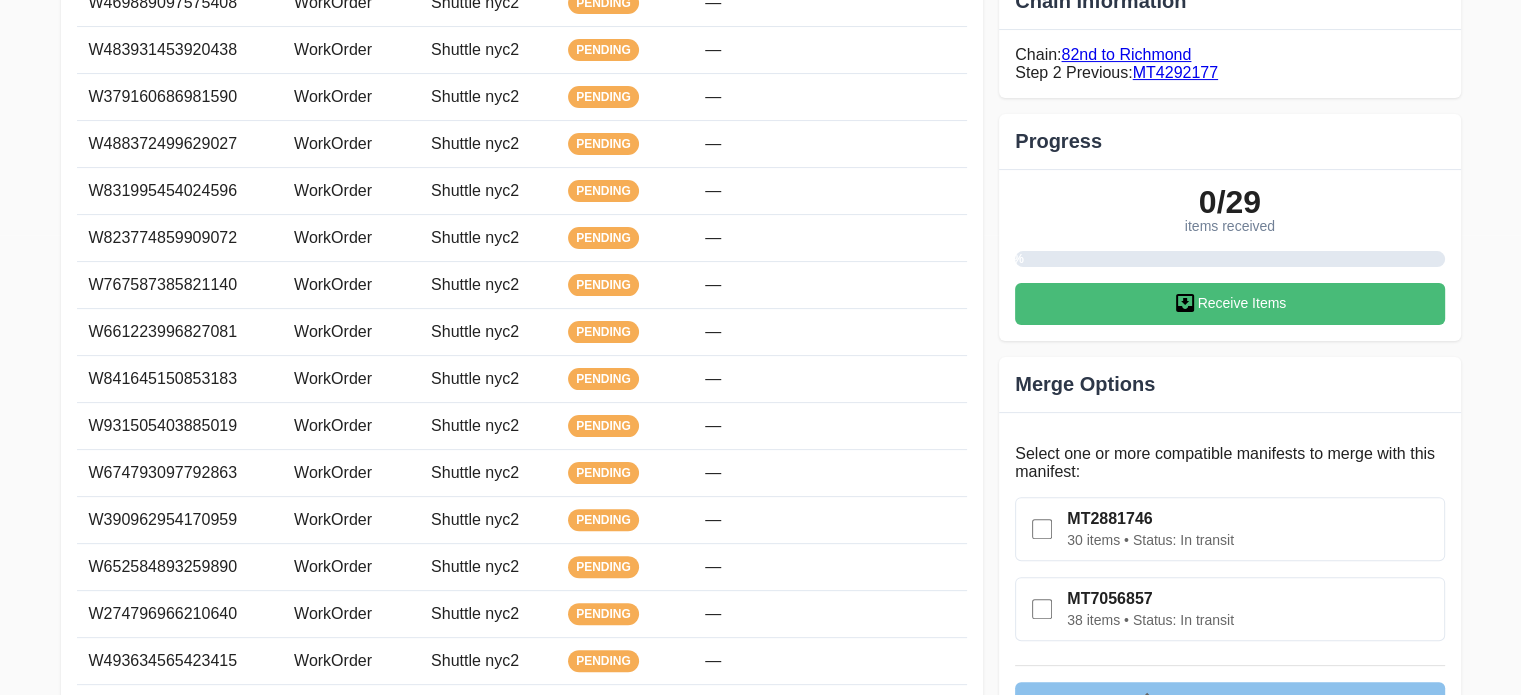 scroll, scrollTop: 552, scrollLeft: 0, axis: vertical 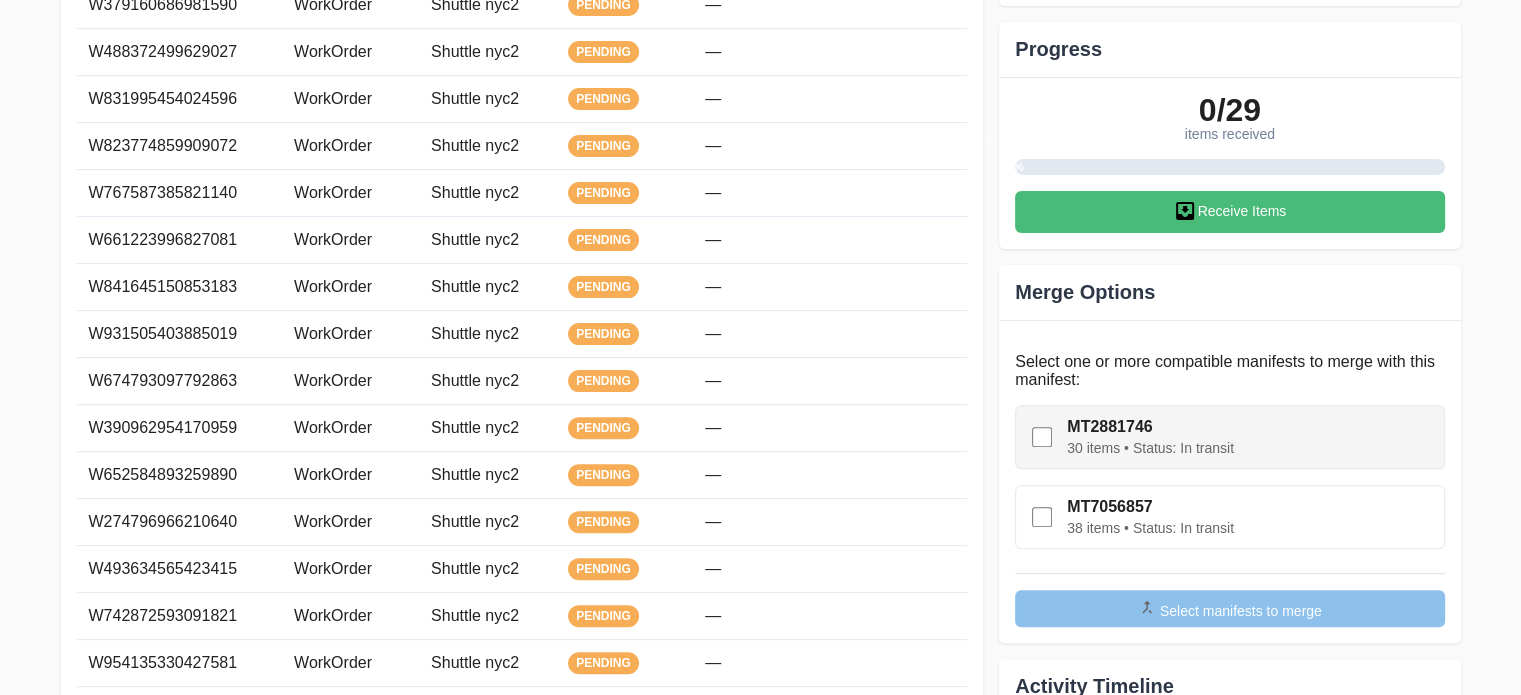 click at bounding box center (1041, 437) 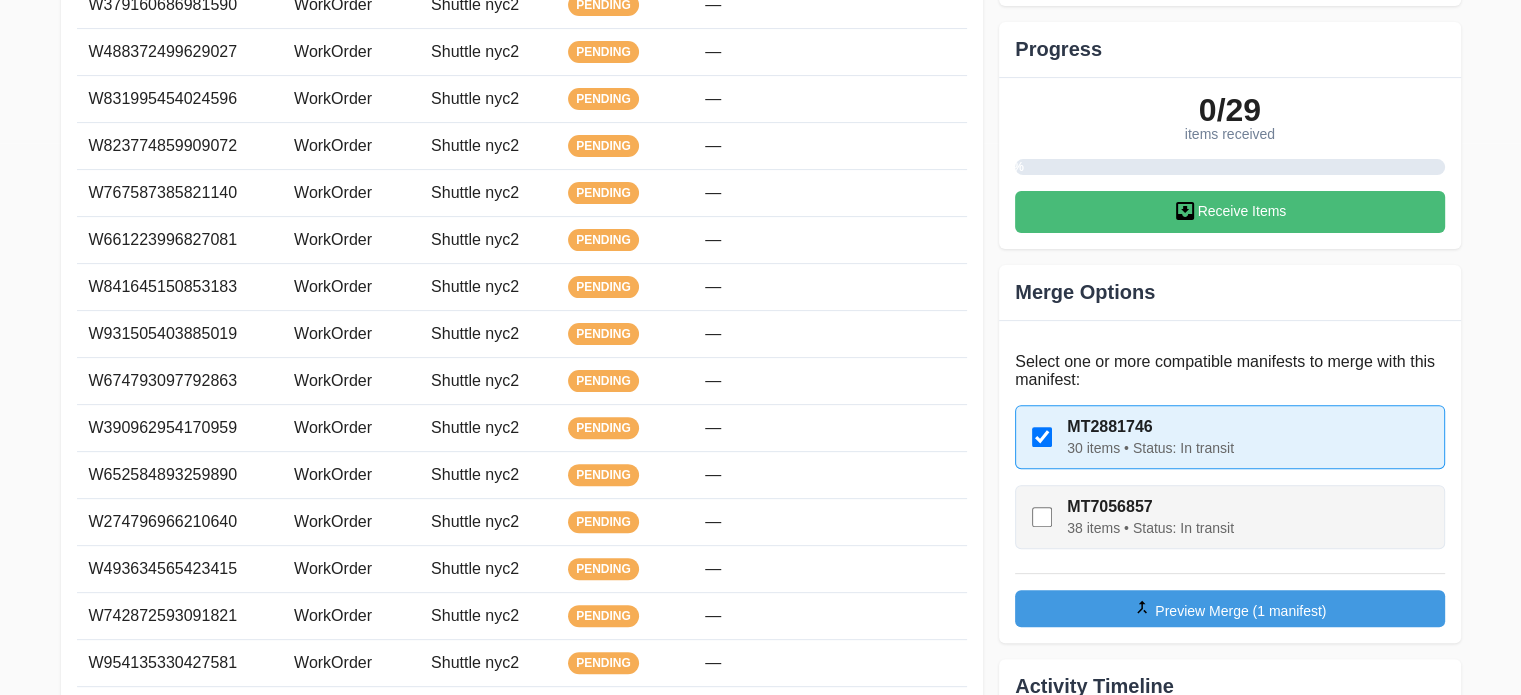 click at bounding box center [1042, 437] 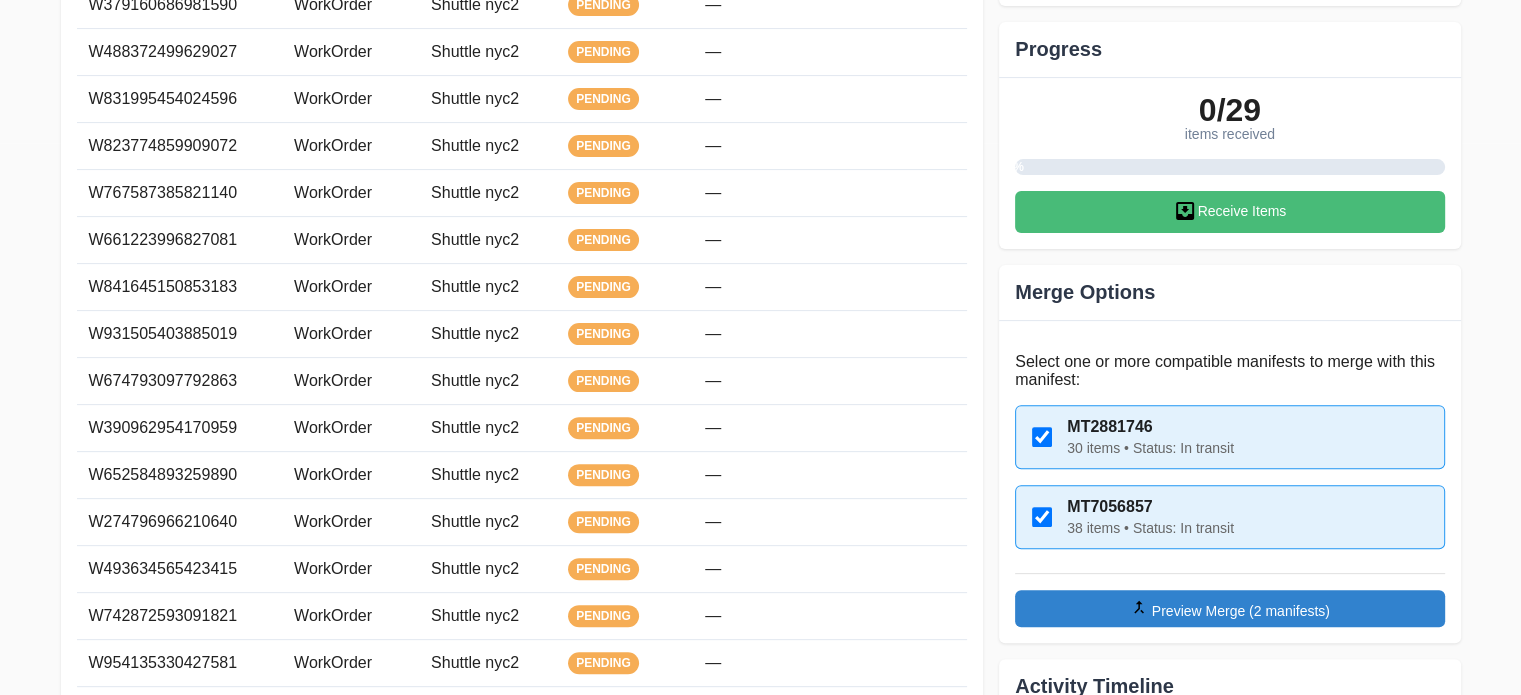 click on "Preview Merge (2 manifests)" at bounding box center [1241, 611] 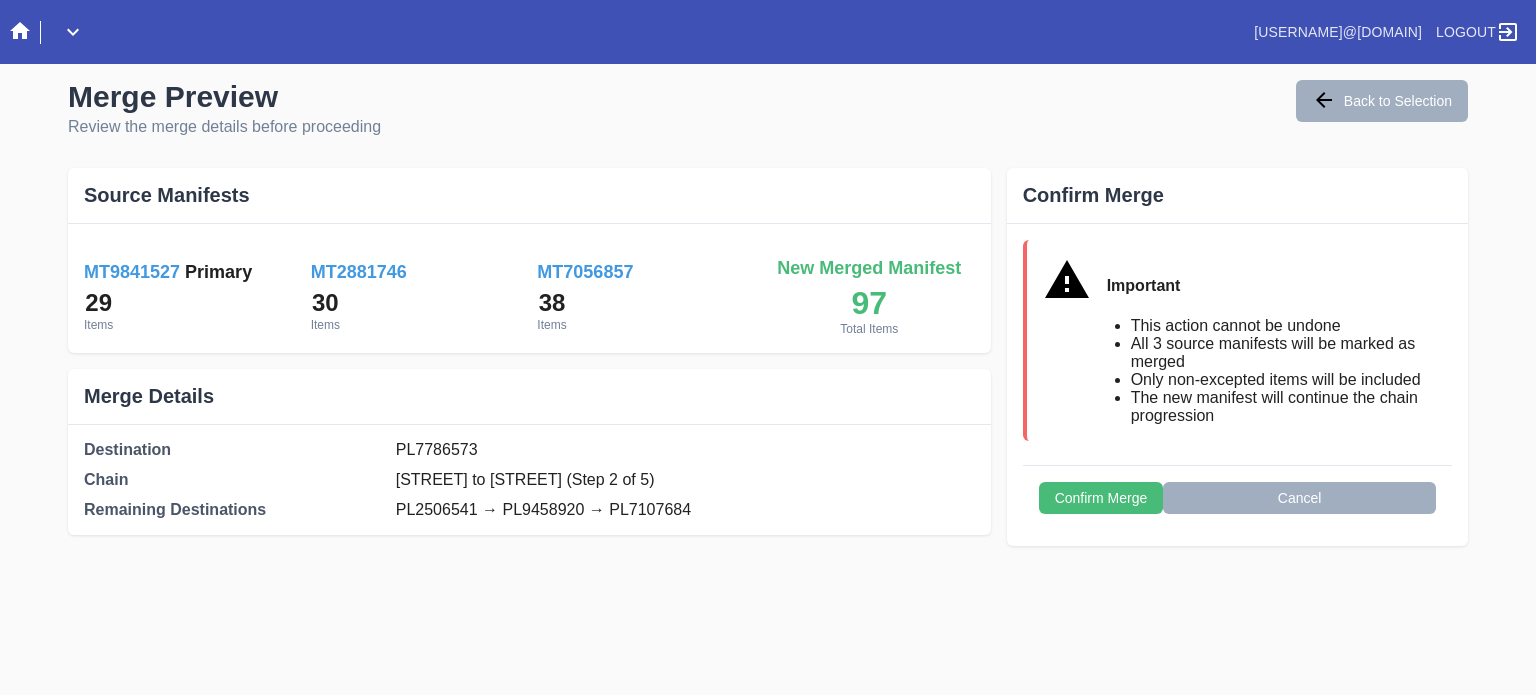 scroll, scrollTop: 0, scrollLeft: 0, axis: both 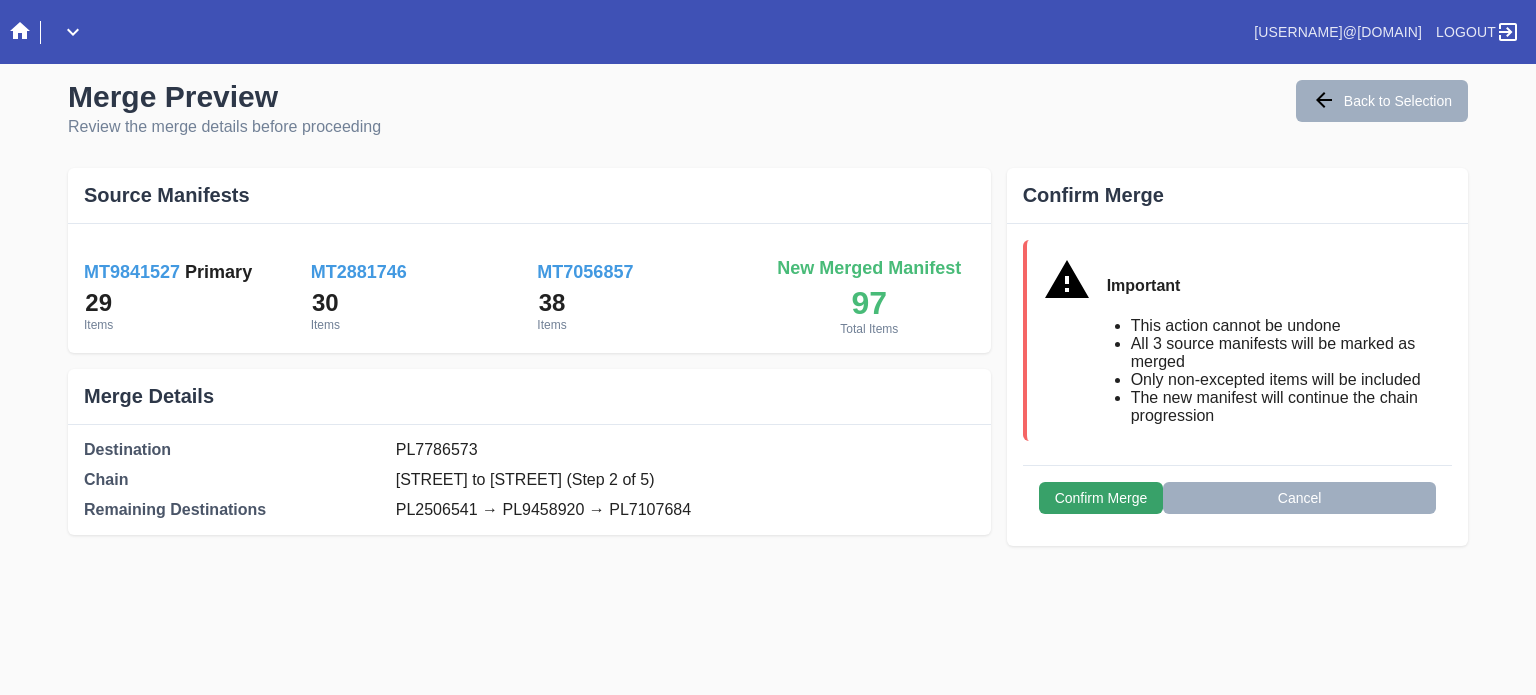 click on "Confirm Merge" at bounding box center [1101, 498] 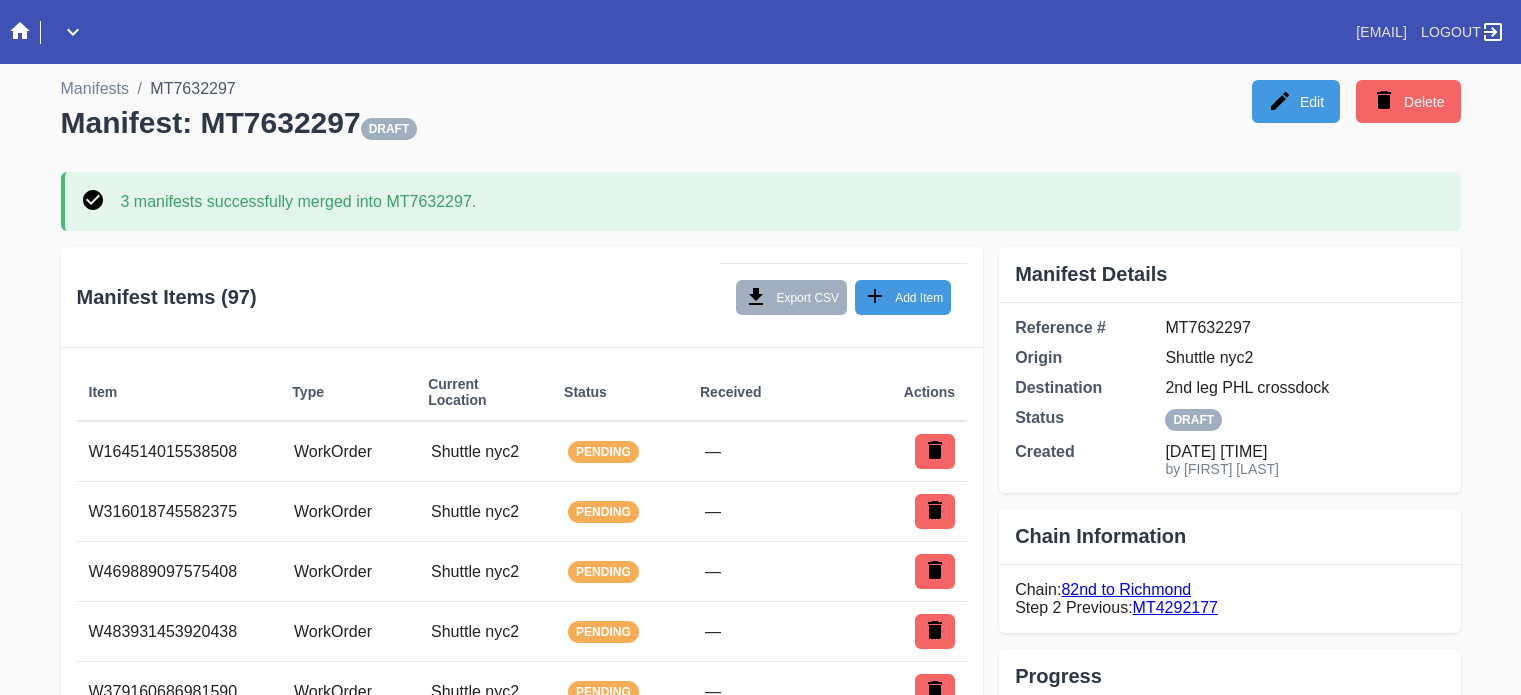 scroll, scrollTop: 0, scrollLeft: 0, axis: both 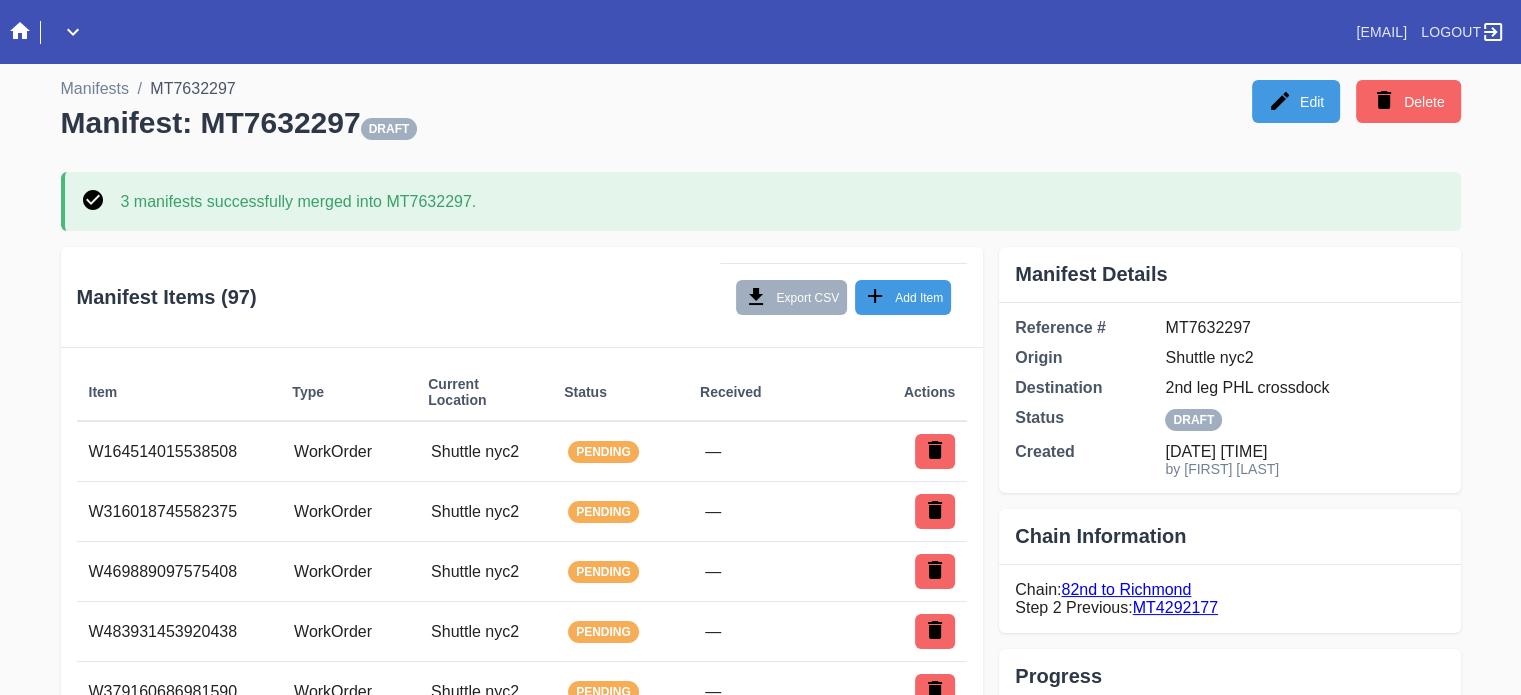 click on "Add Items to Manifest
×
Scan Item
Bulk Add from Location
Scan or Enter Barcode:
Origin location: NYC2 (PL2193935)
0 items selected
Add Items
Close
Manifests
/
MT7632297
Manifest: MT7632297
Draft" at bounding box center (760, 3176) 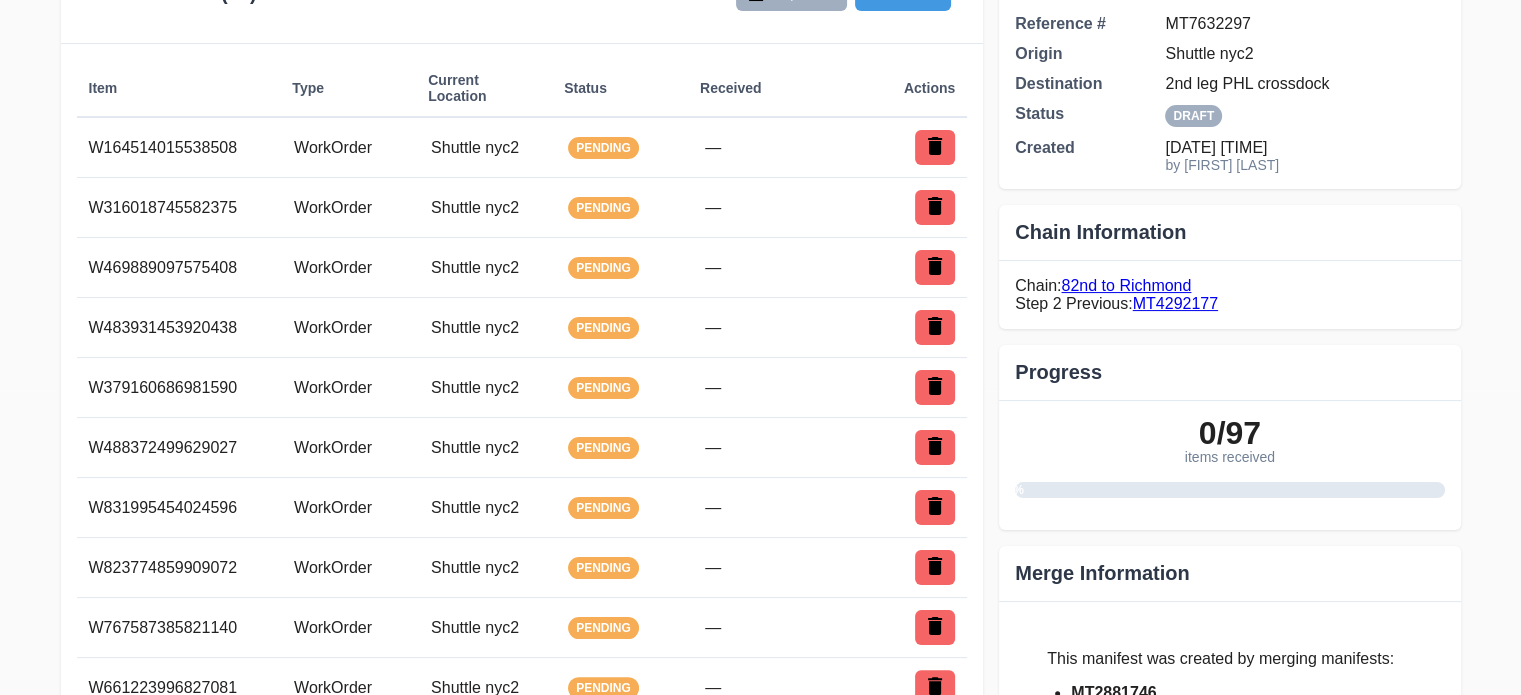 scroll, scrollTop: 488, scrollLeft: 0, axis: vertical 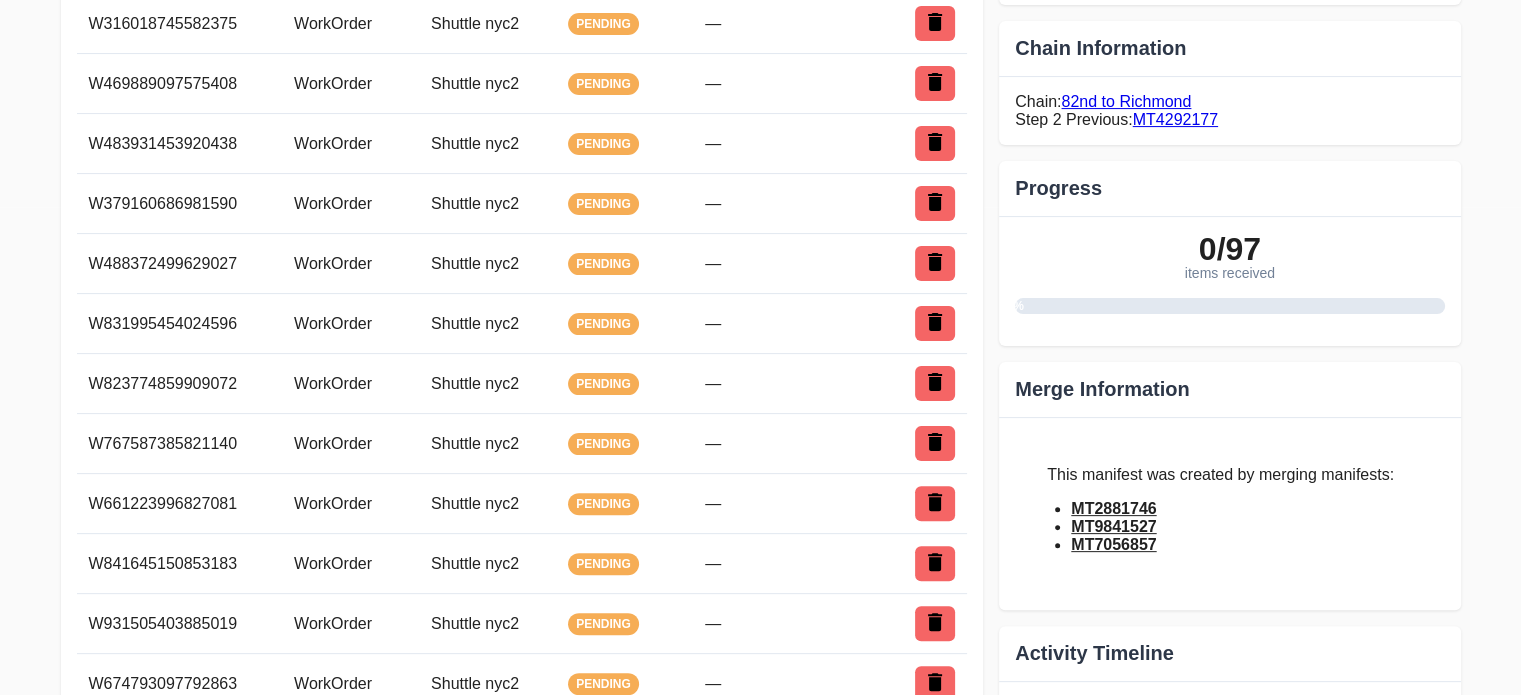 click on "Add Items to Manifest
×
Scan Item
Bulk Add from Location
Scan or Enter Barcode:
Origin location: NYC2 (PL2193935)
0 items selected
Add Items
Close
Manifests
/
MT7632297
Manifest: MT7632297
Draft" at bounding box center [760, 2688] 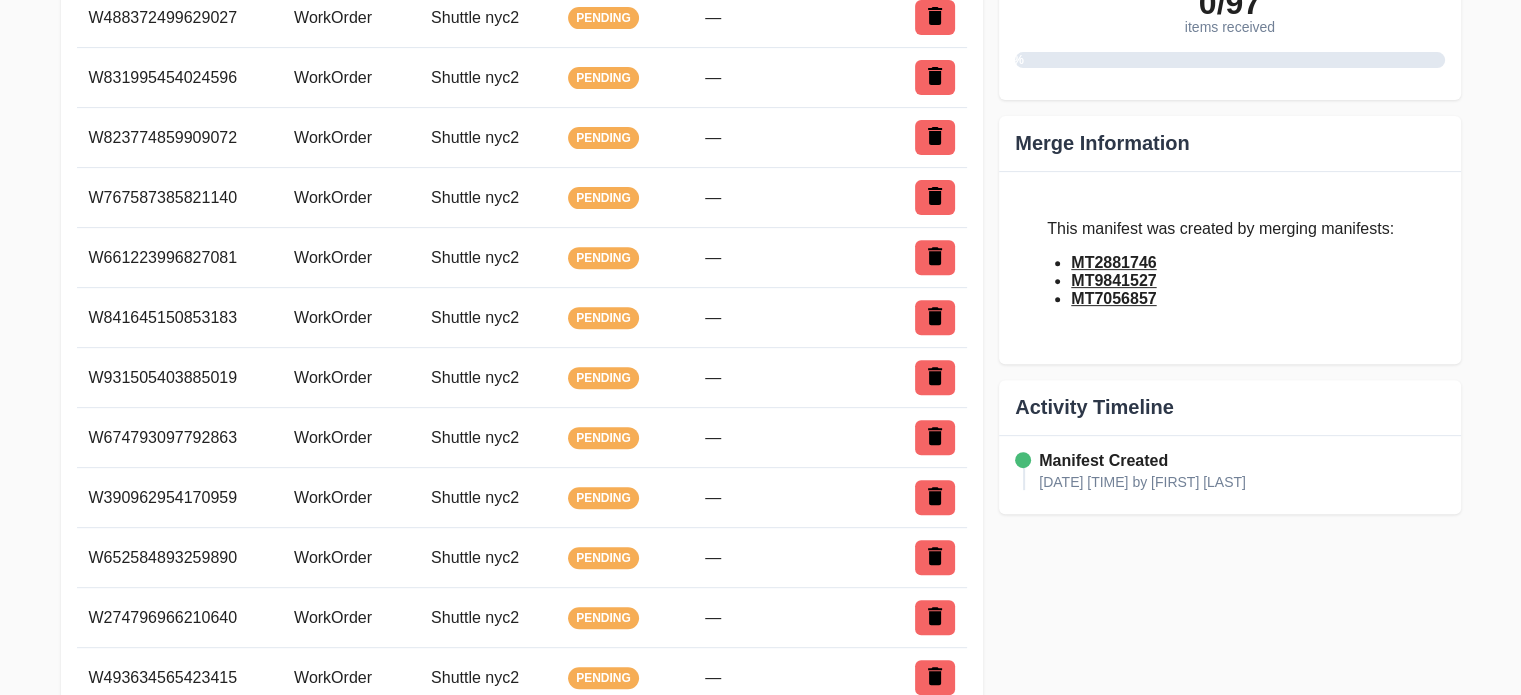 scroll, scrollTop: 736, scrollLeft: 0, axis: vertical 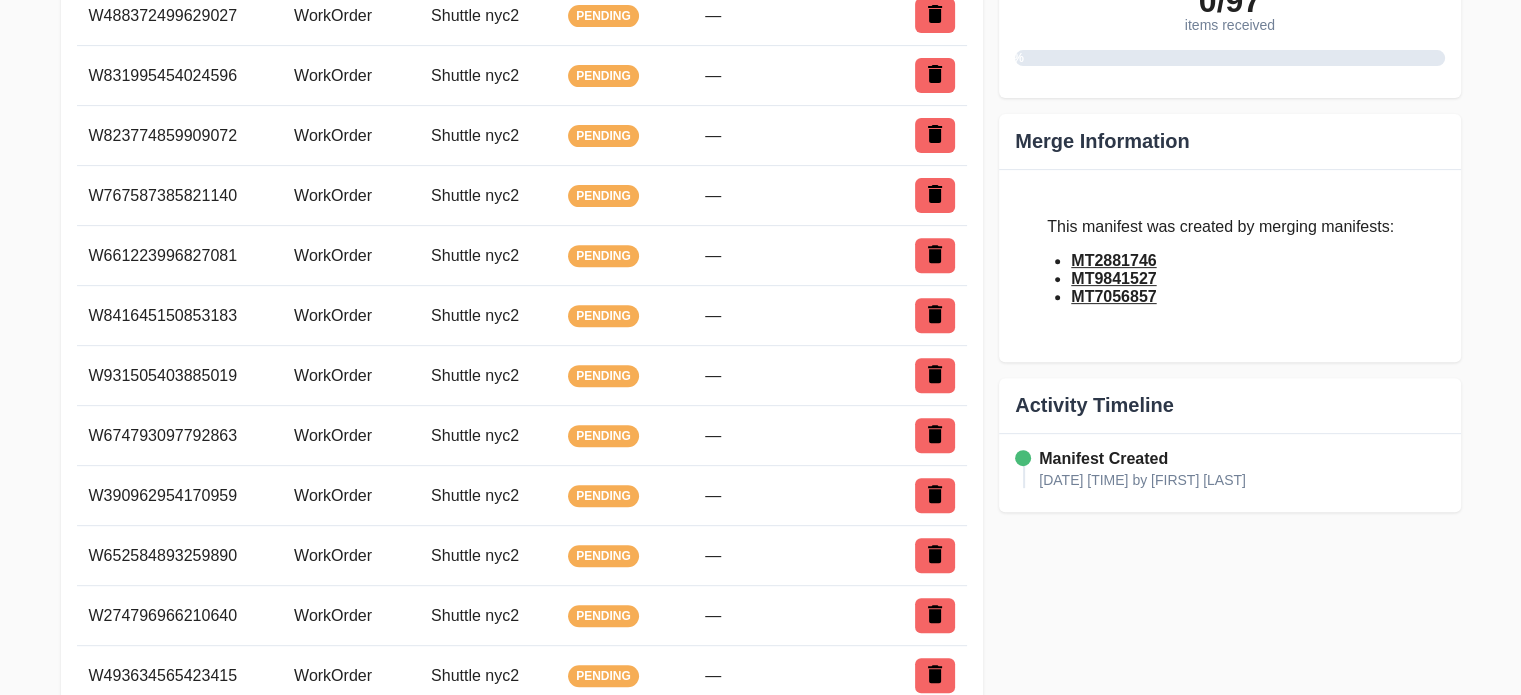 click on "Add Items to Manifest
×
Scan Item
Bulk Add from Location
Scan or Enter Barcode:
Origin location: NYC2 (PL2193935)
0 items selected
Add Items
Close
Manifests
/
MT7632297
Manifest: MT7632297
Draft" at bounding box center (760, 2440) 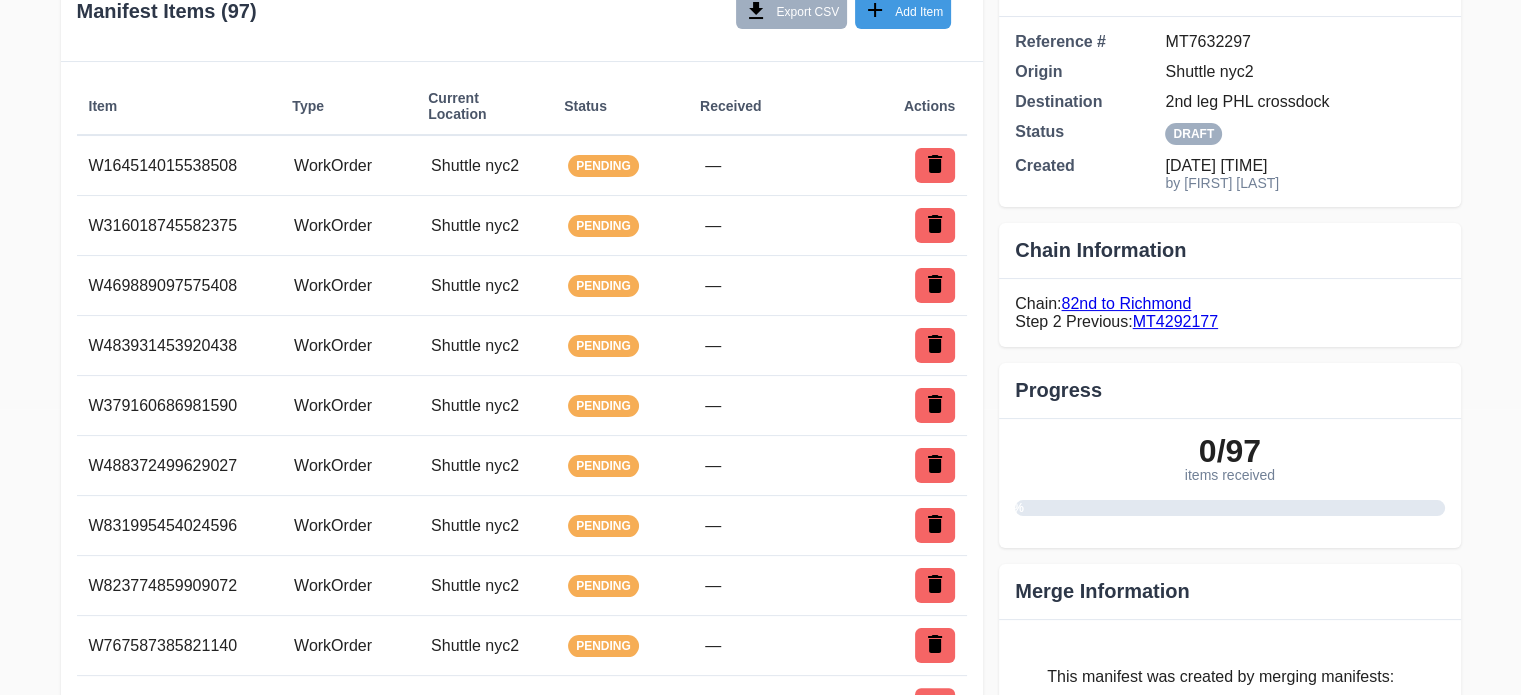 scroll, scrollTop: 0, scrollLeft: 0, axis: both 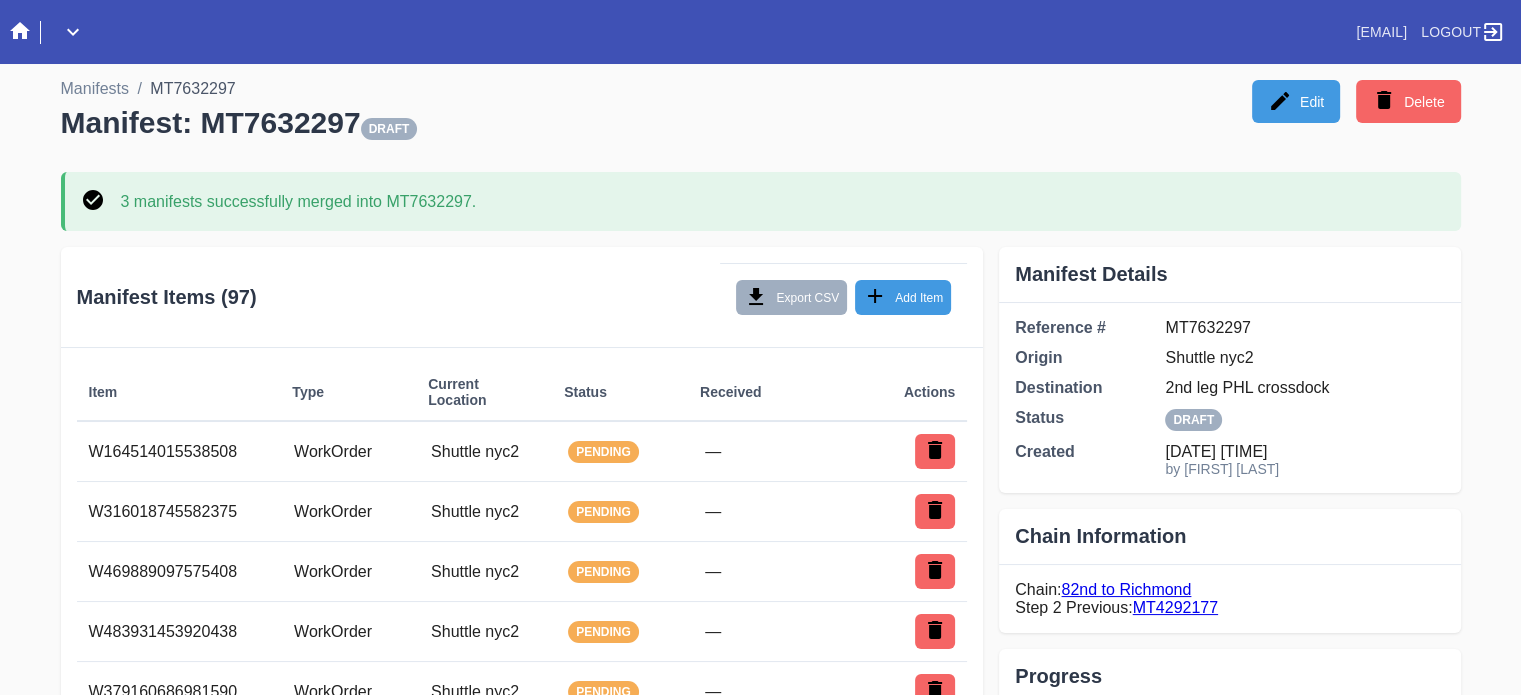 click on "Add Items to Manifest
×
Scan Item
Bulk Add from Location
Scan or Enter Barcode:
Origin location: NYC2 (PL2193935)
0 items selected
Add Items
Close
Manifests
/
MT7632297
Manifest: MT7632297
Draft" at bounding box center (760, 3176) 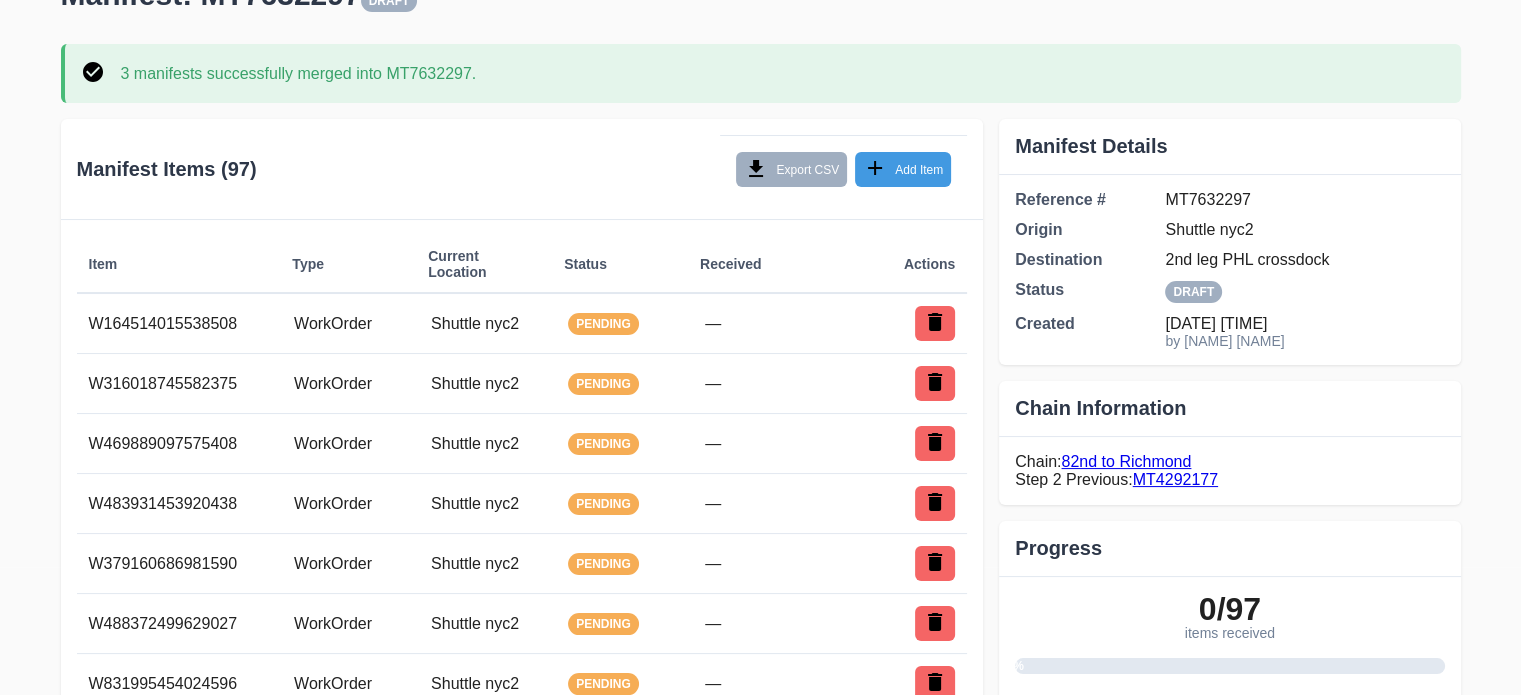 scroll, scrollTop: 0, scrollLeft: 0, axis: both 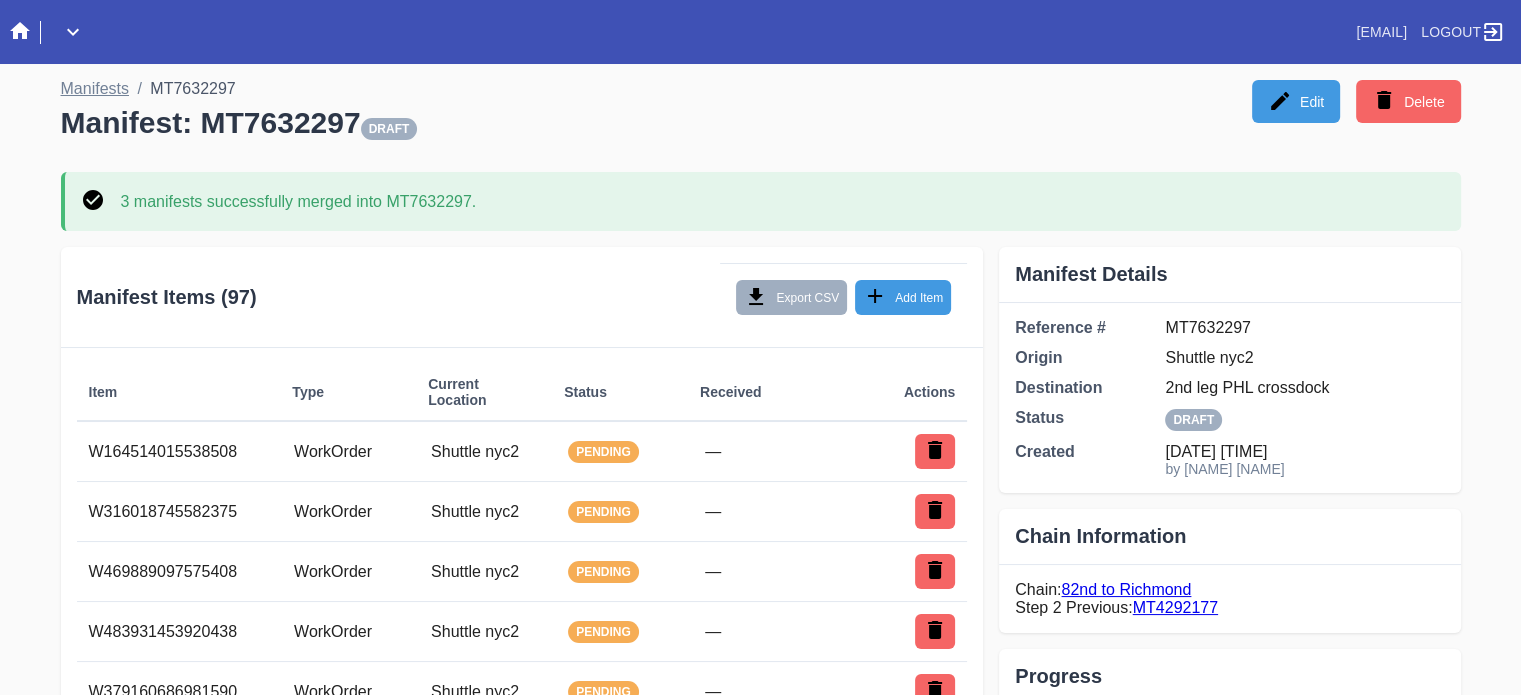 click on "Manifests" at bounding box center (95, 88) 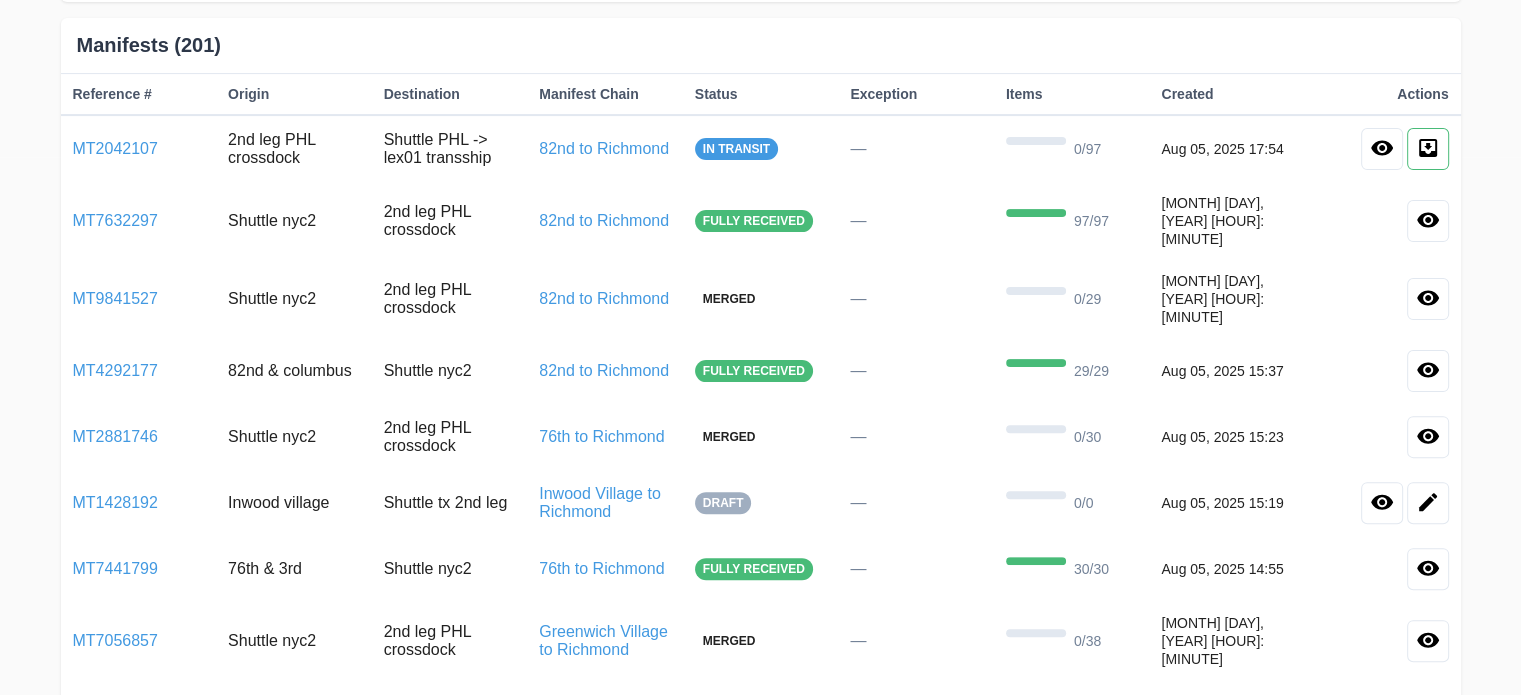 scroll, scrollTop: 427, scrollLeft: 0, axis: vertical 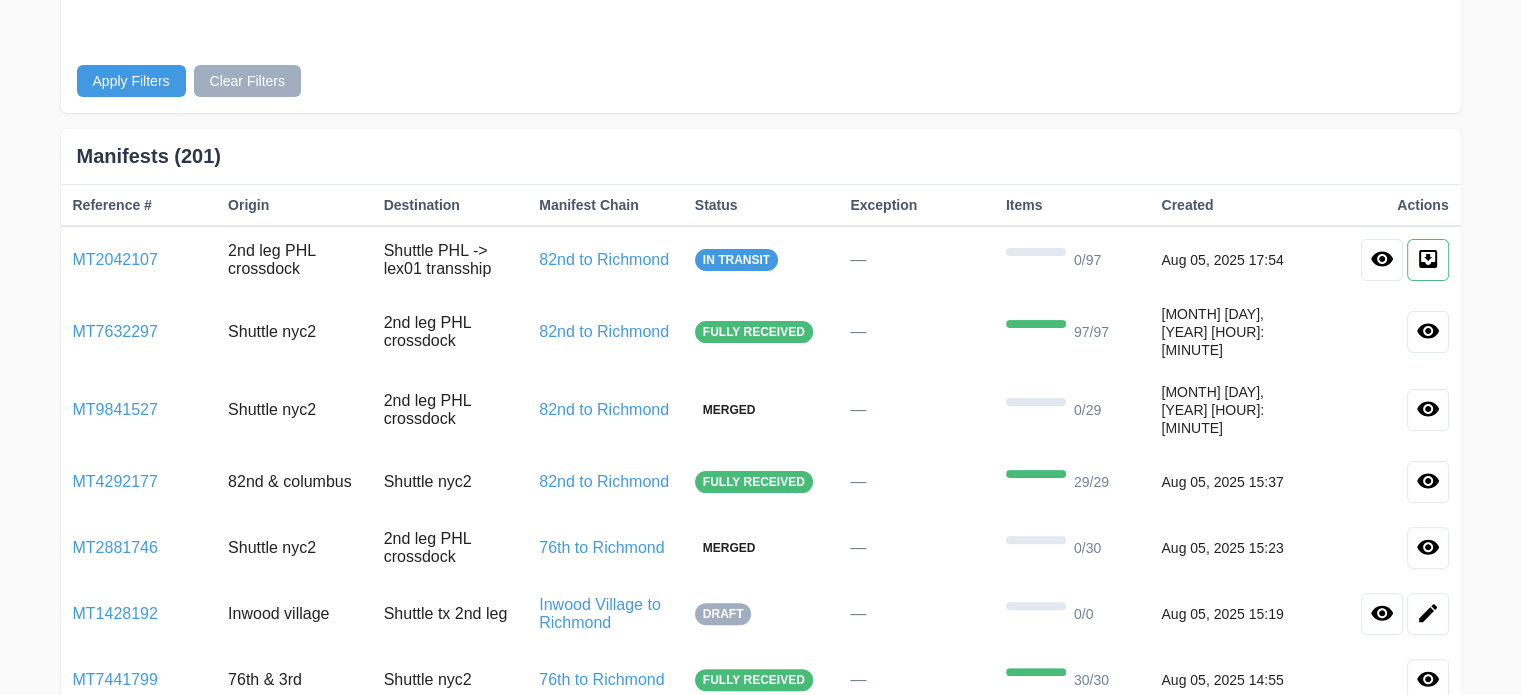 click on "Manifests
Manage item transfers between locations
New Manifest
Import
Filter Manifests
Status
All Statuses
Draft
In transit
Partially received
Fully received
Cancelled
Merged
Exception Status
All Exception Statuses
Excepted Only
Not Excepted
Origin Location
Destination Location
Number#
Add Manifest Chain
Select a chain to add
[LOCATION] to Richmond
[LOCATION] to Richmond
[LOCATION] to Richmond
[LOCATION] to Richmond
[LOCATION] to Richmond
[LOCATION] to Richmond
[LOCATION] to Richmond
[LOCATION] to Richmond
[LOCATION] to Richmond" at bounding box center (760, 7748) 